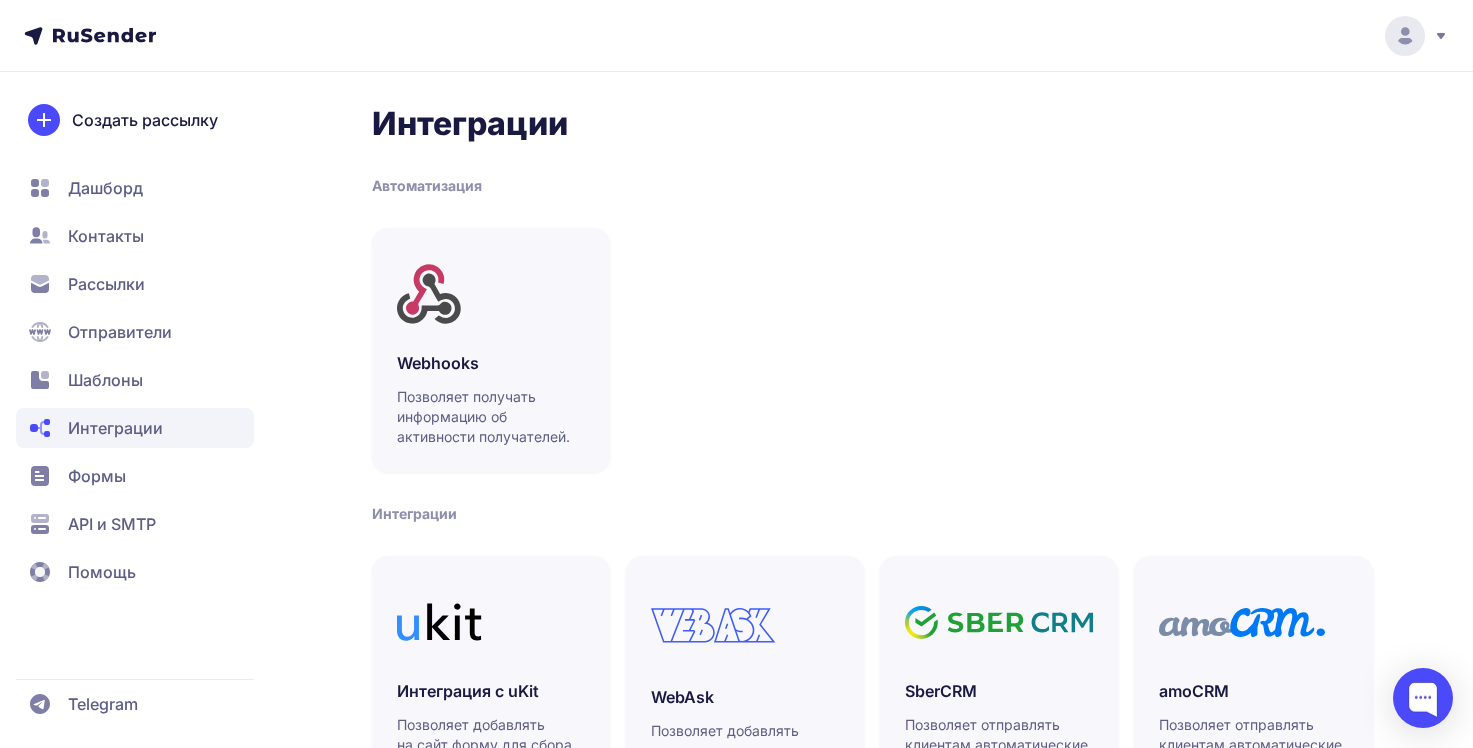 scroll, scrollTop: 0, scrollLeft: 0, axis: both 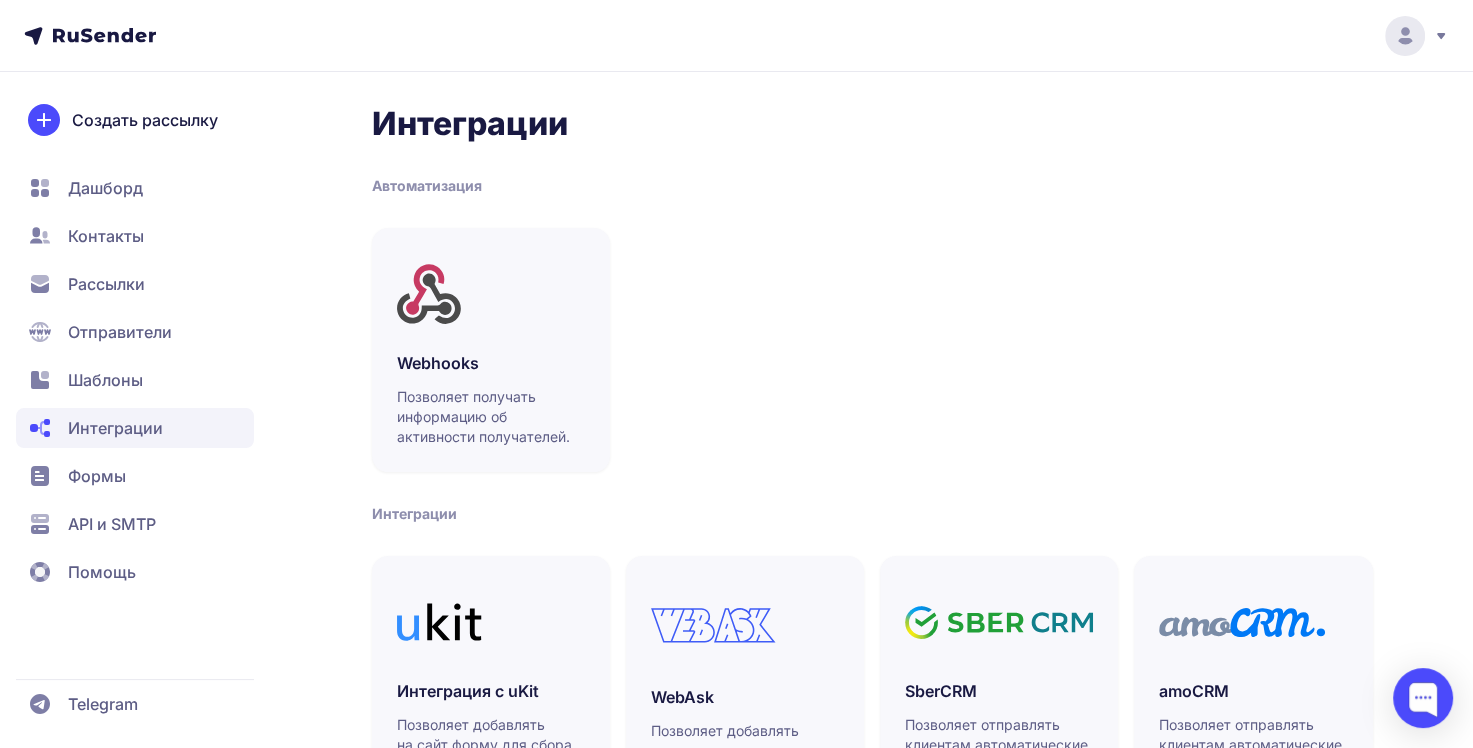 click on "Контакты" at bounding box center (106, 236) 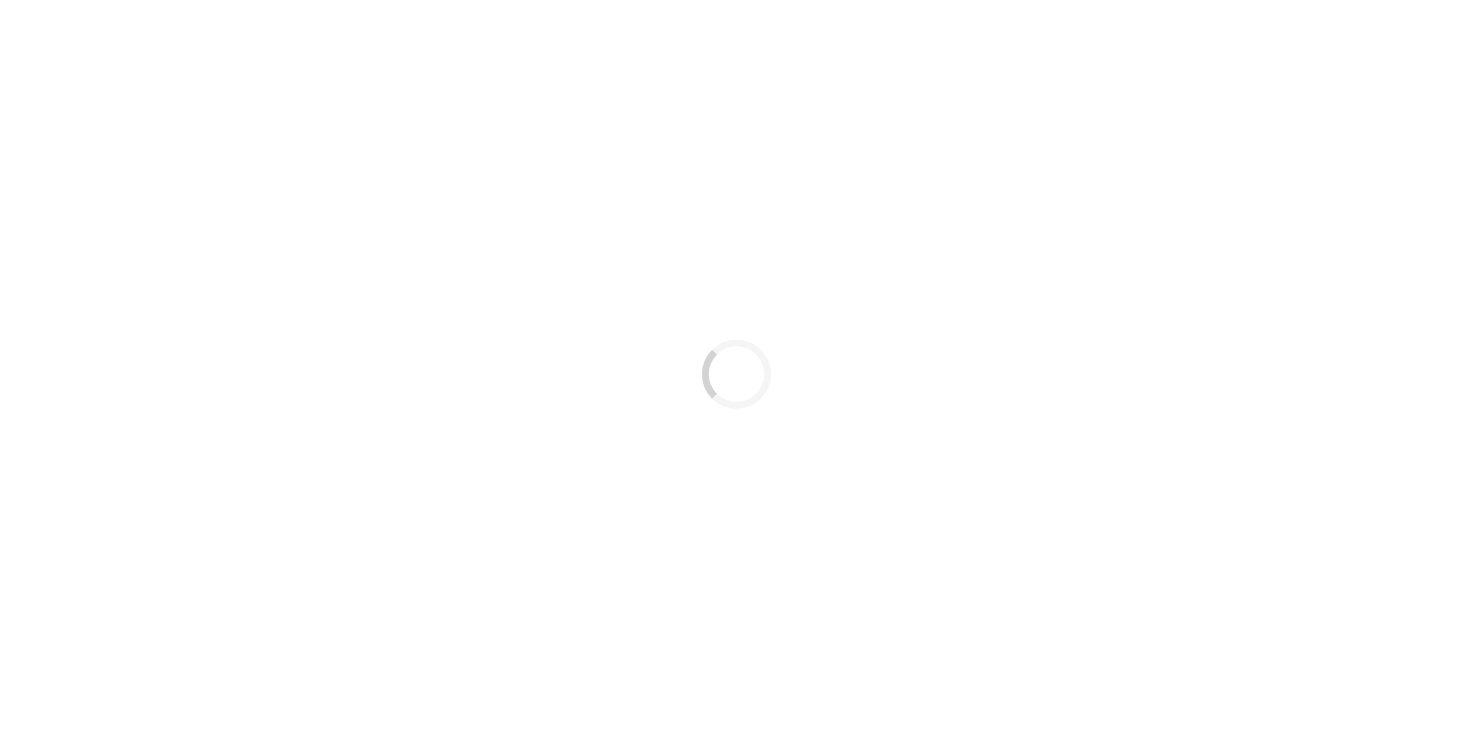 scroll, scrollTop: 0, scrollLeft: 0, axis: both 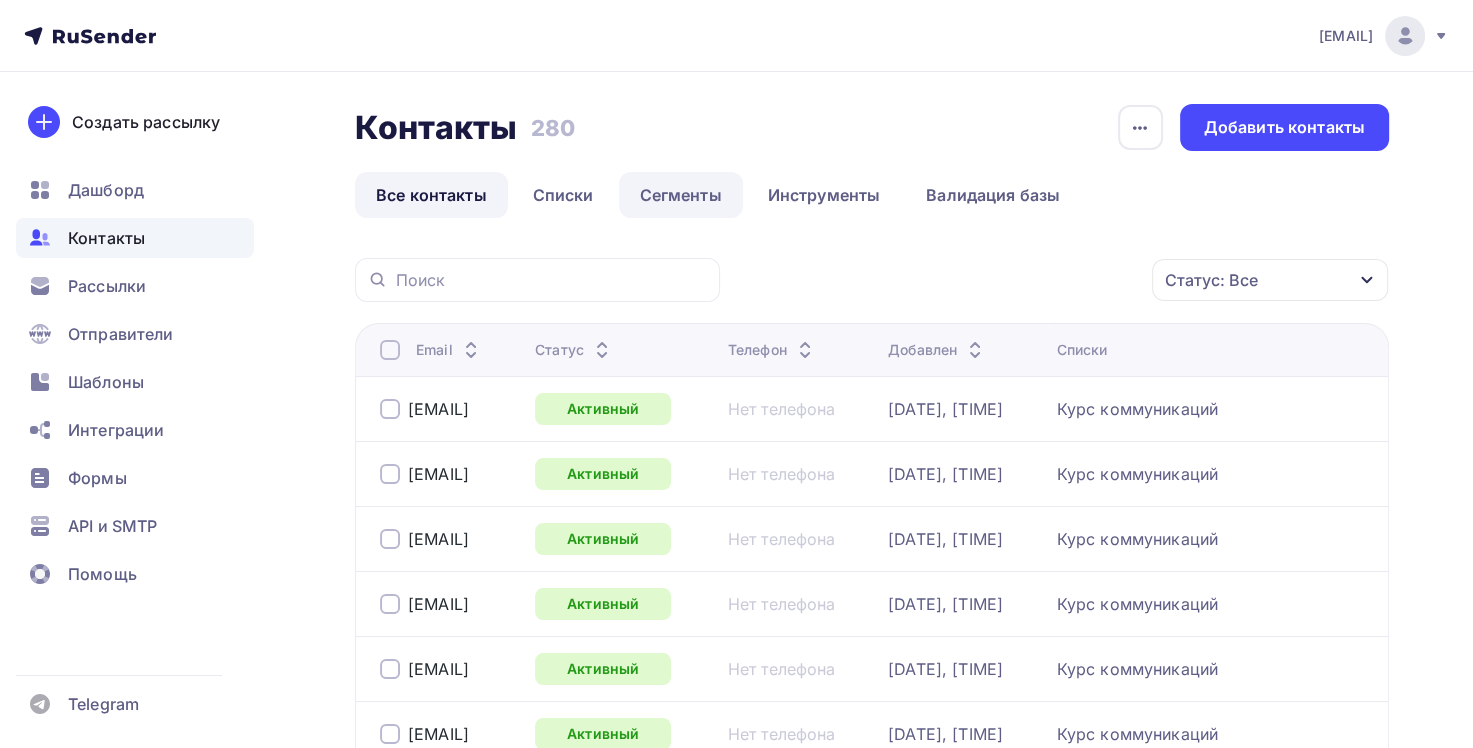 click on "Сегменты" at bounding box center (681, 195) 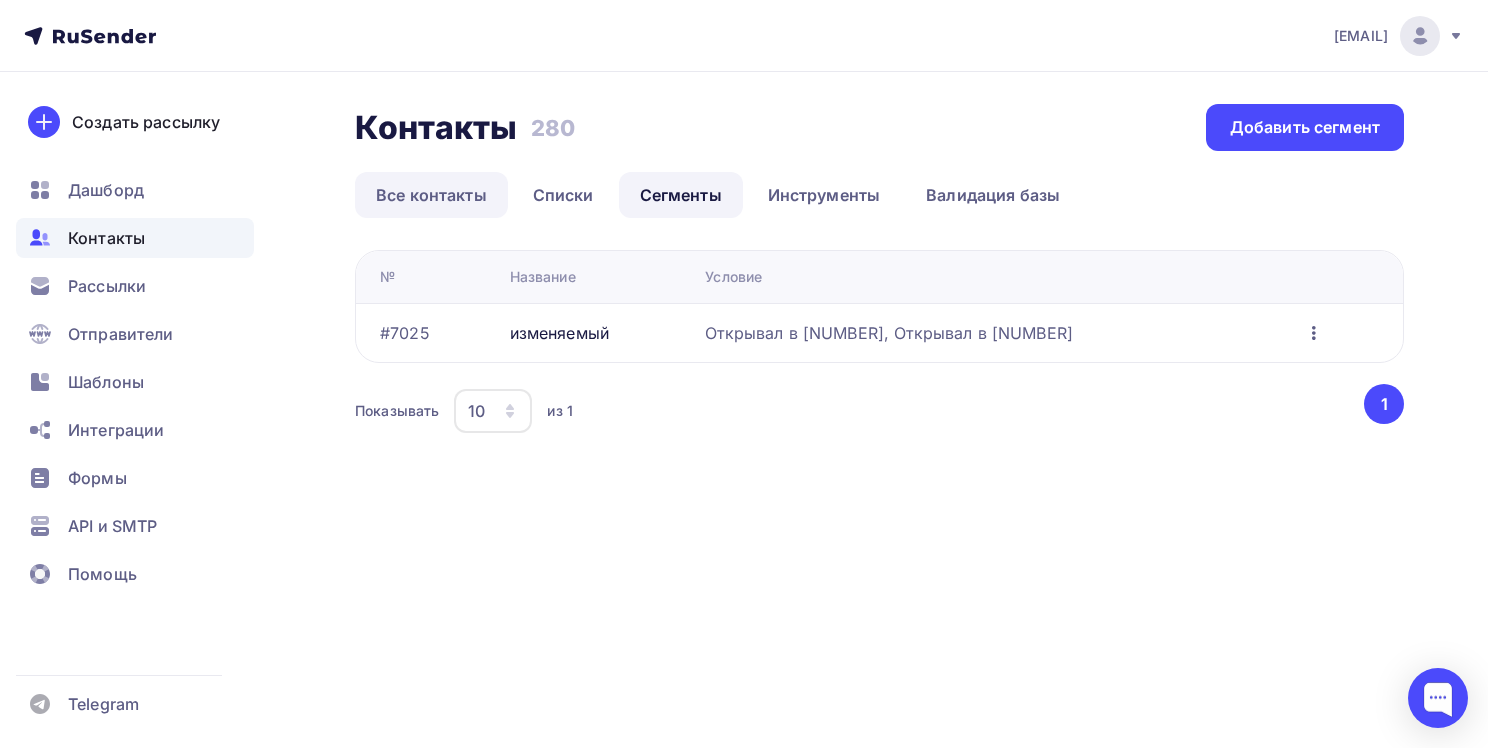 click on "Все контакты" at bounding box center (431, 195) 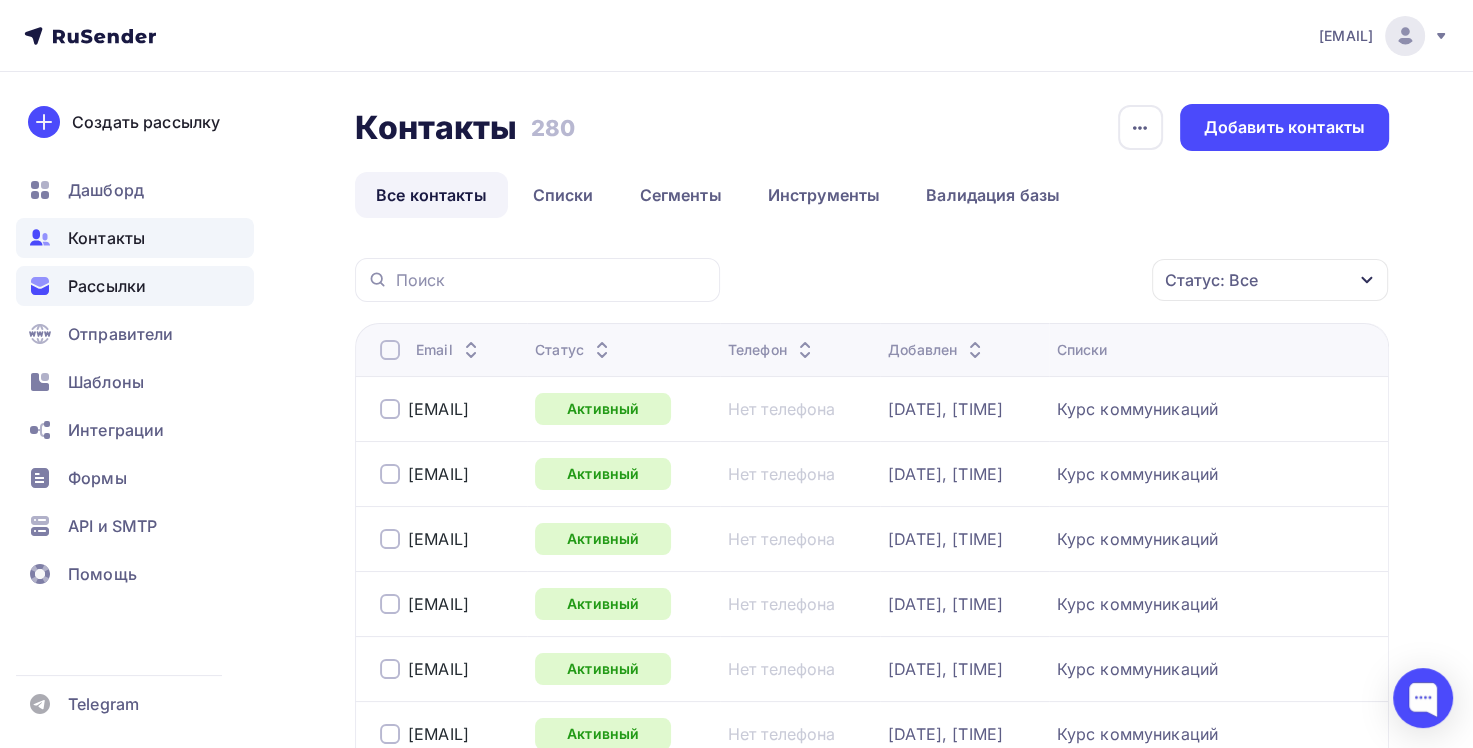 click on "Рассылки" at bounding box center [107, 286] 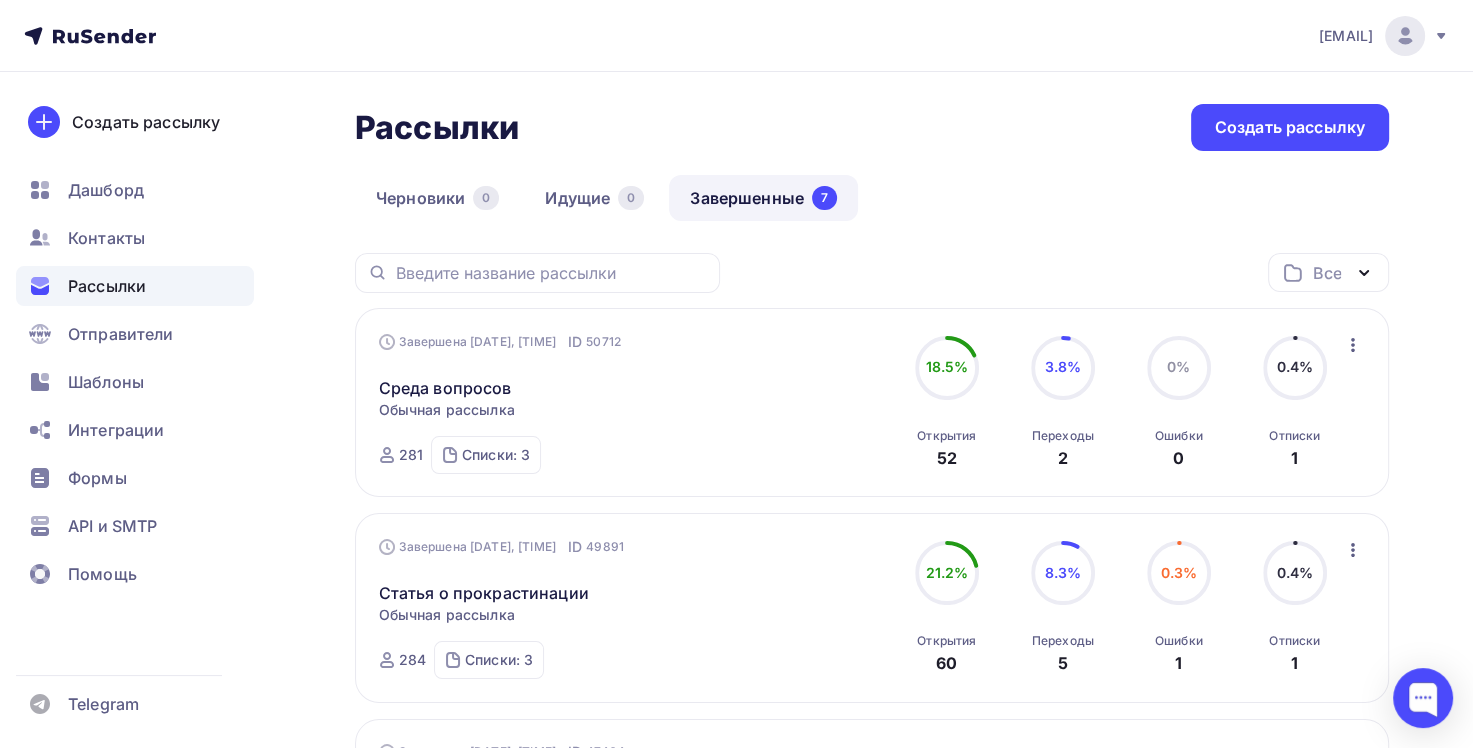 click 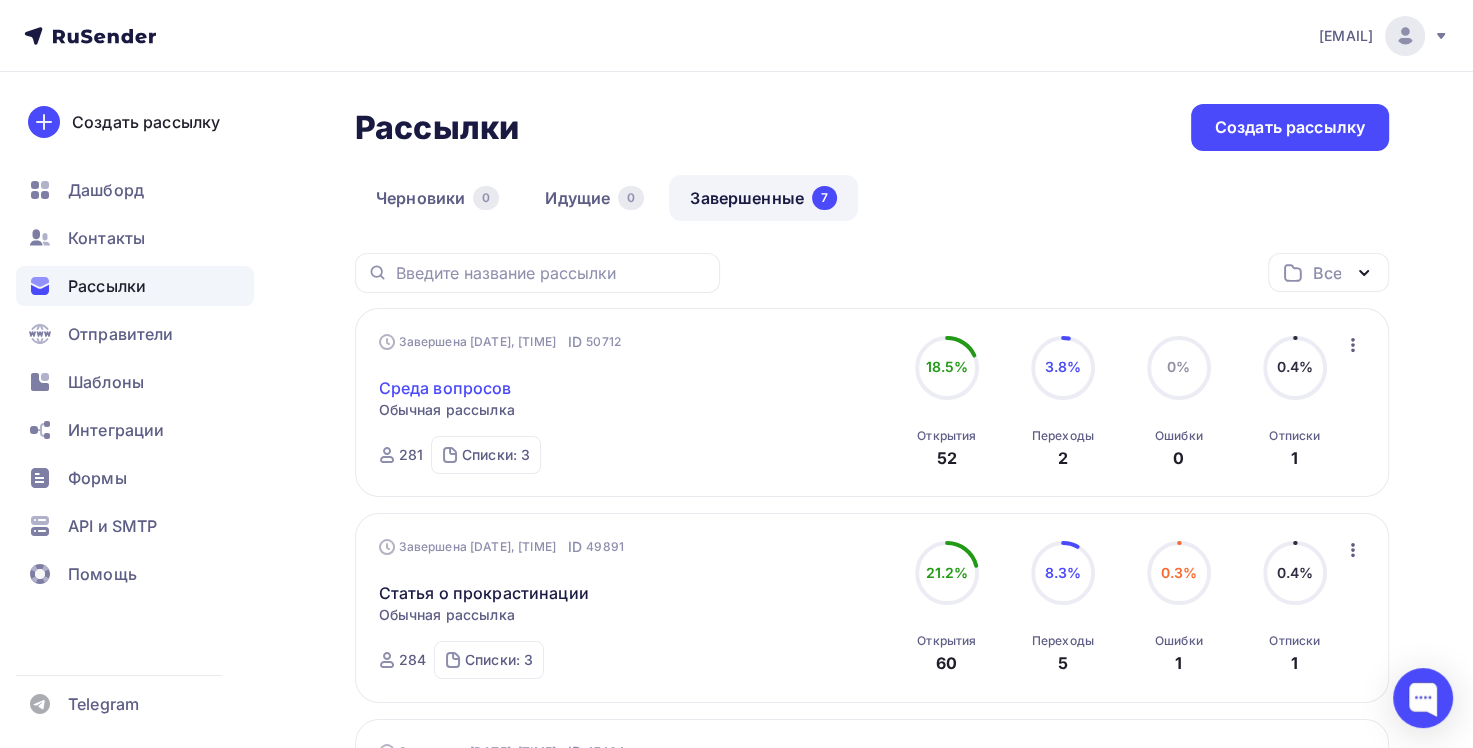 click on "Среда вопросов" at bounding box center (445, 388) 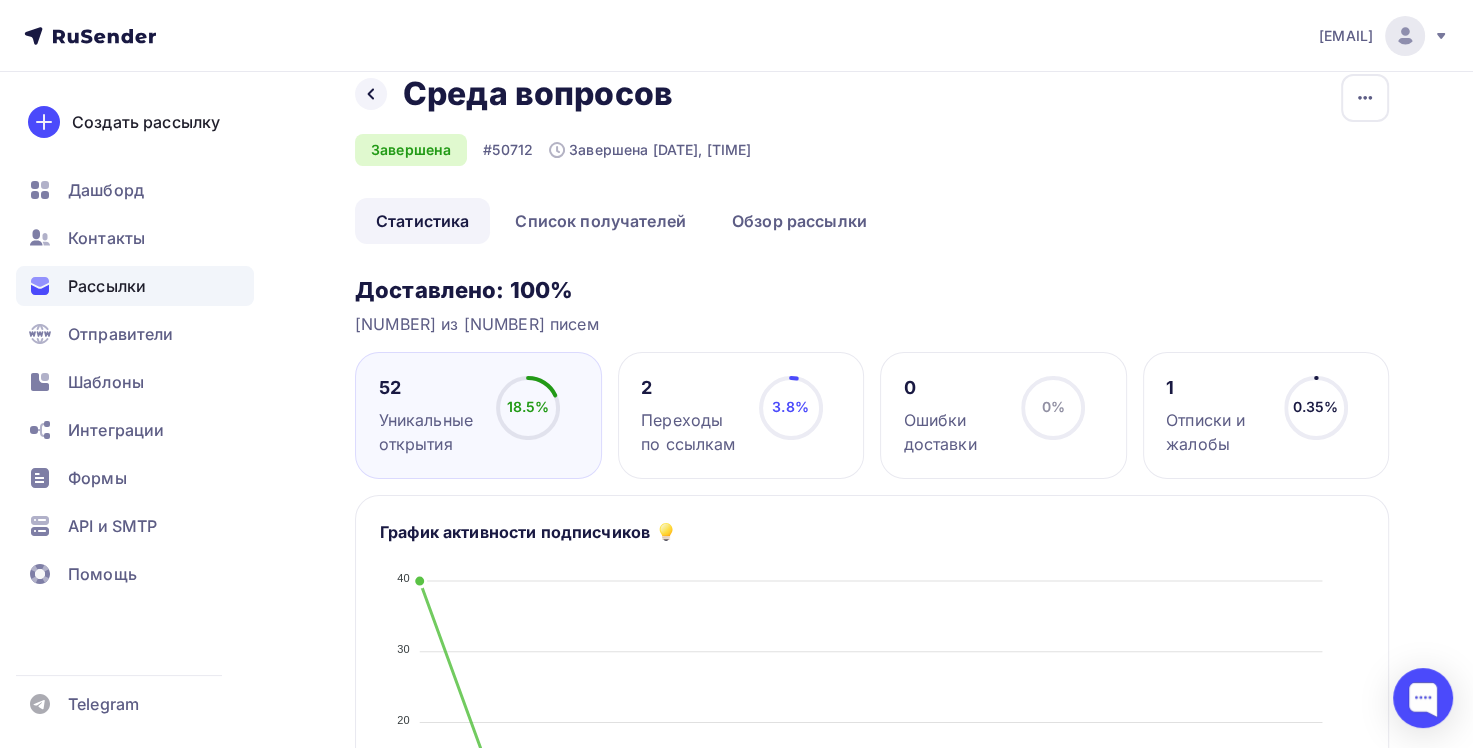scroll, scrollTop: 0, scrollLeft: 0, axis: both 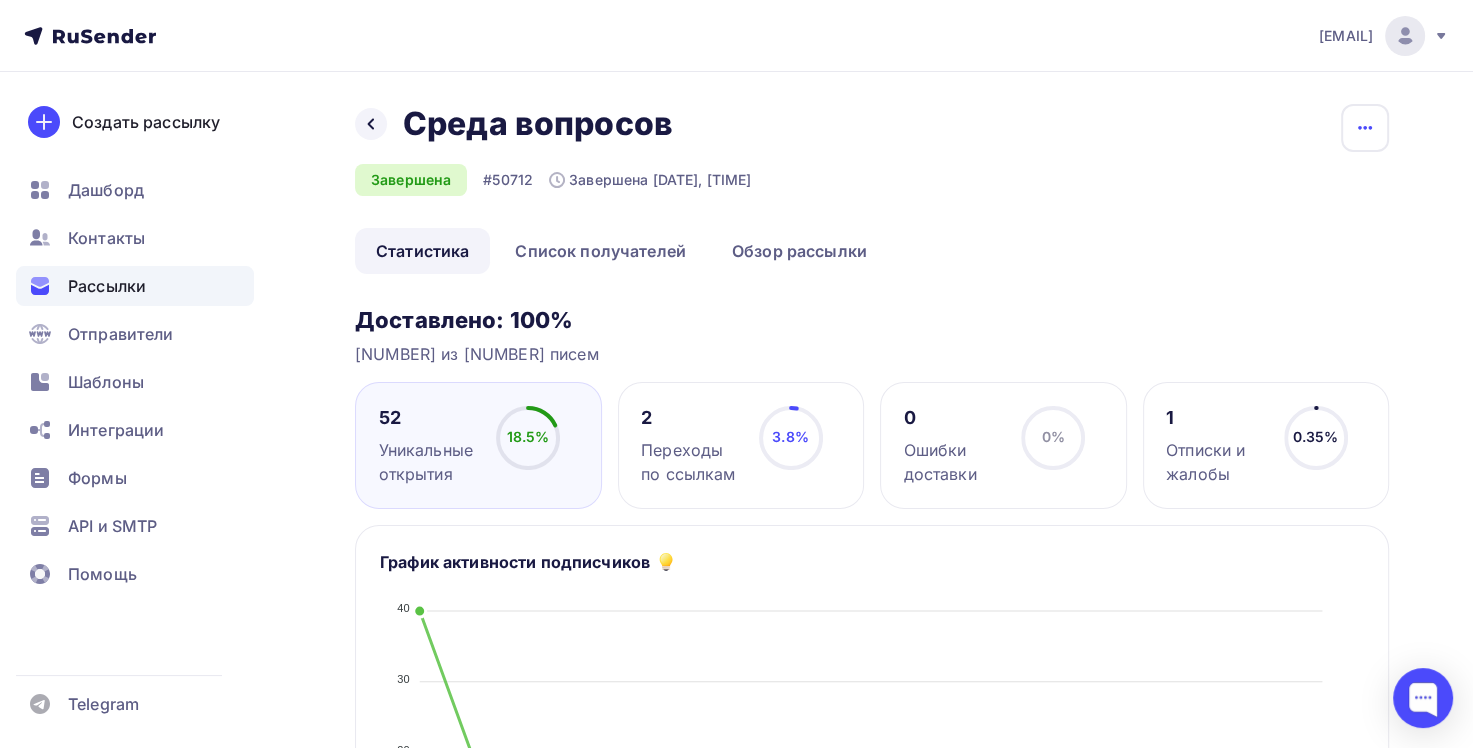 click at bounding box center (1365, 128) 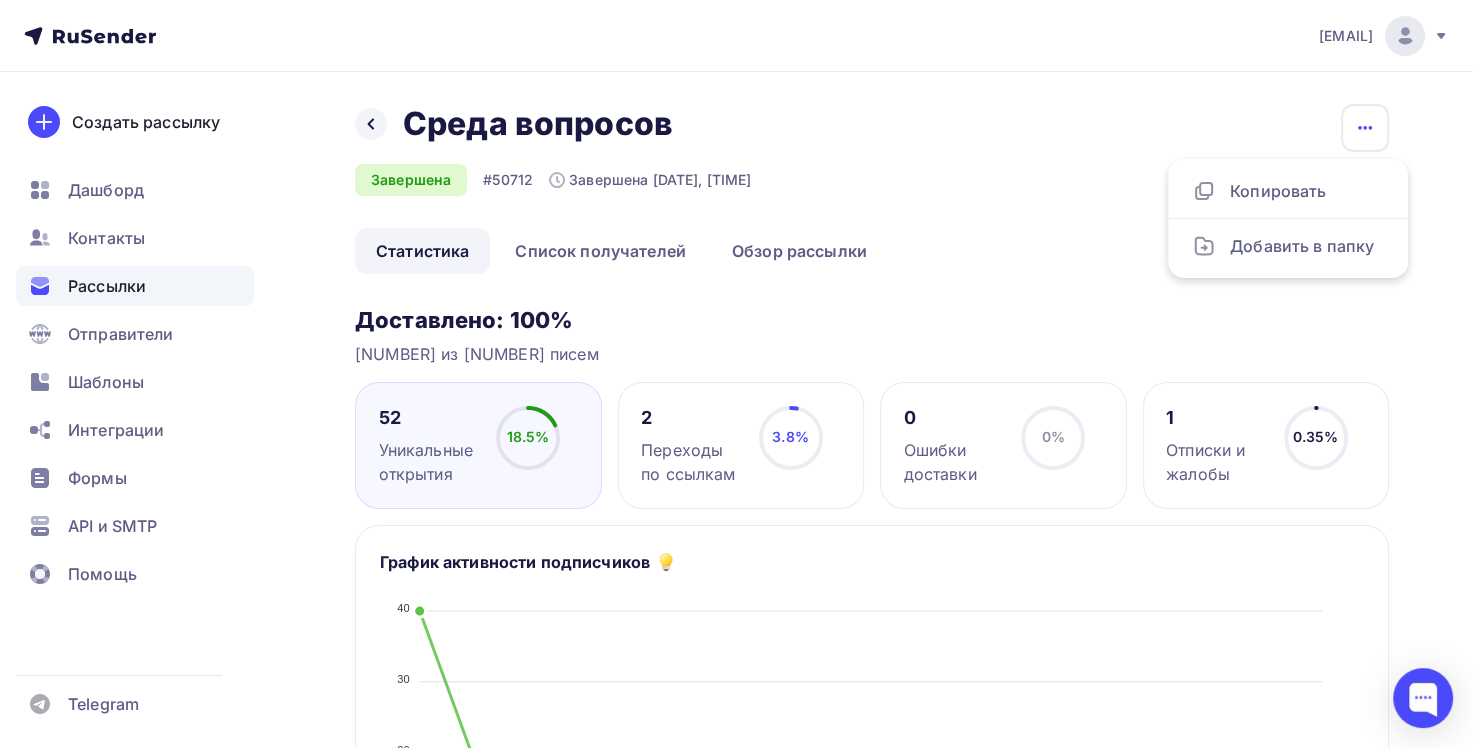 click on "Доставлено:
100%" at bounding box center [872, 320] 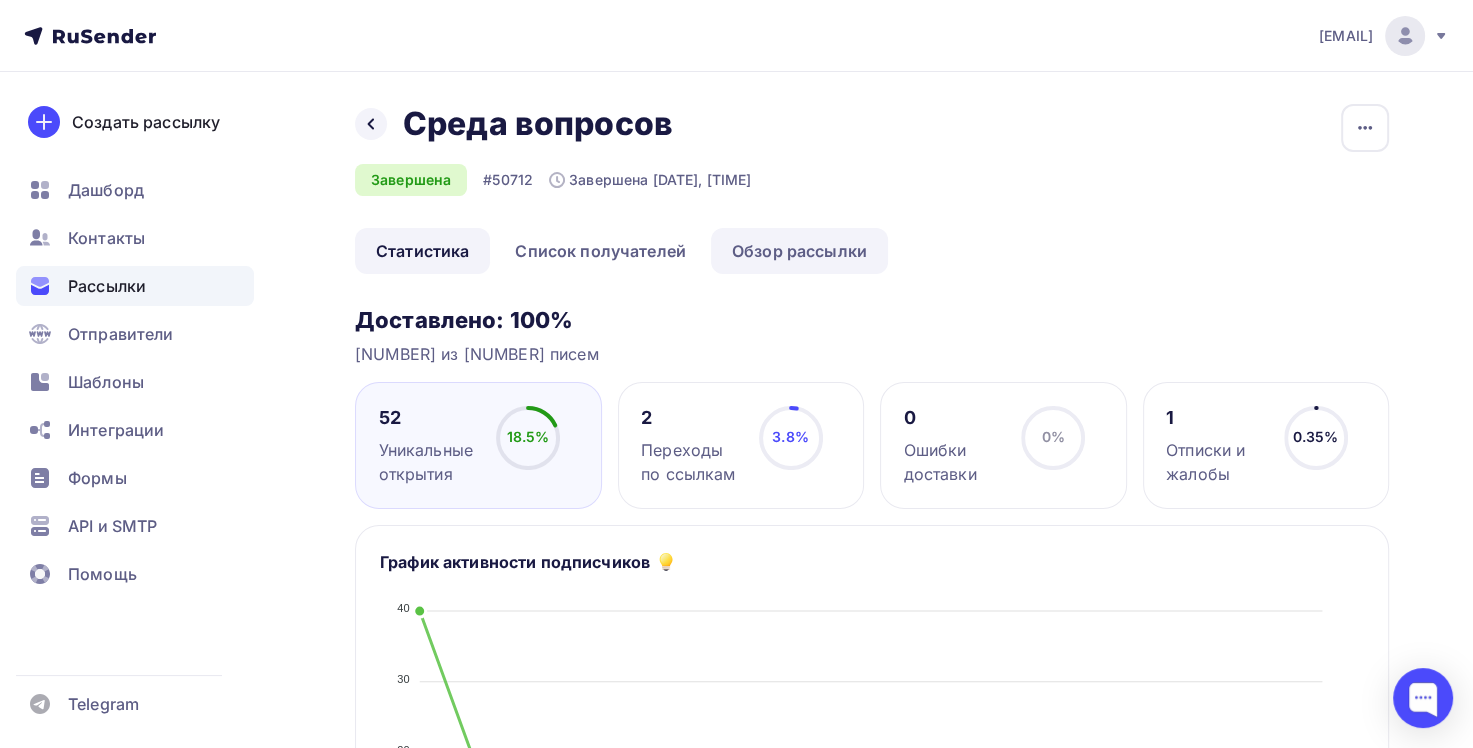 click on "Обзор рассылки" at bounding box center (799, 251) 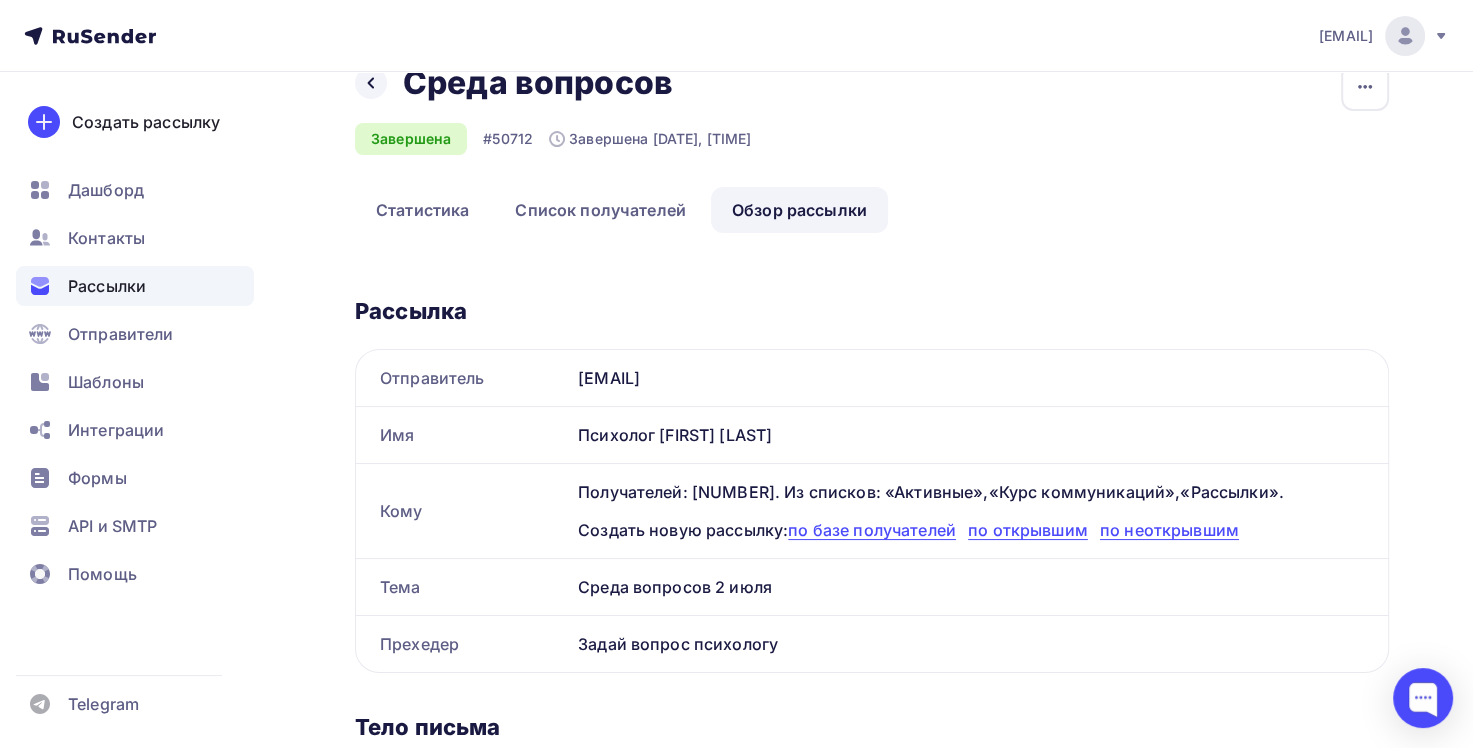 scroll, scrollTop: 40, scrollLeft: 0, axis: vertical 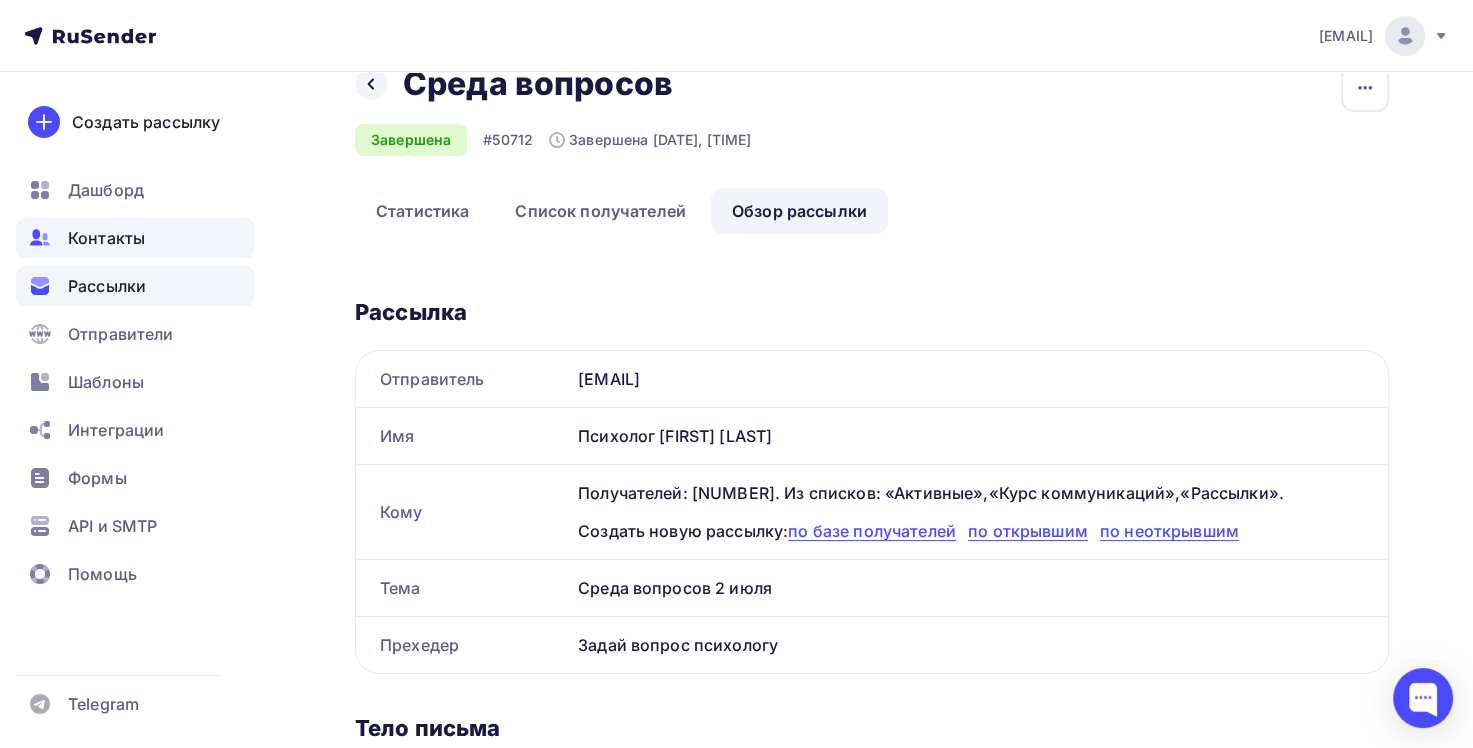 click on "Контакты" at bounding box center (106, 238) 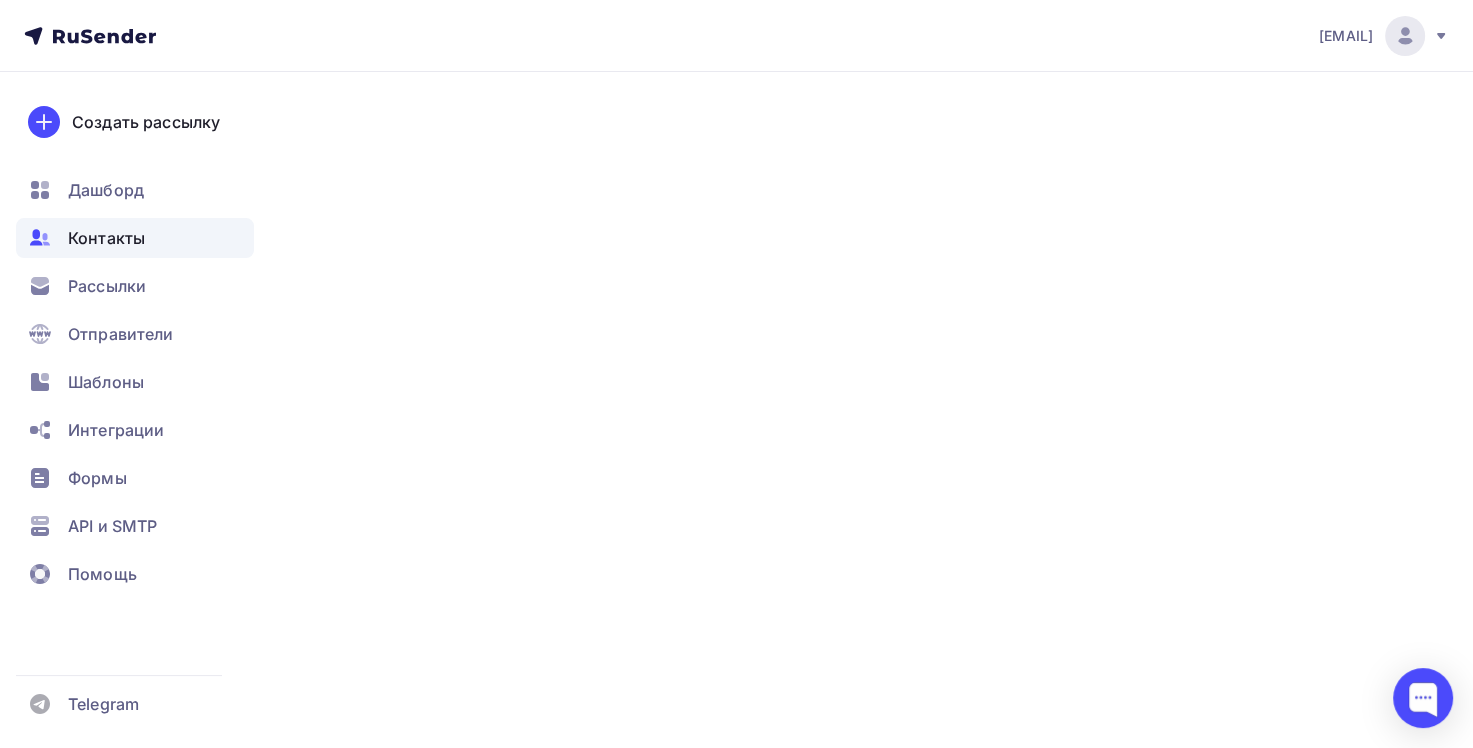 scroll, scrollTop: 0, scrollLeft: 0, axis: both 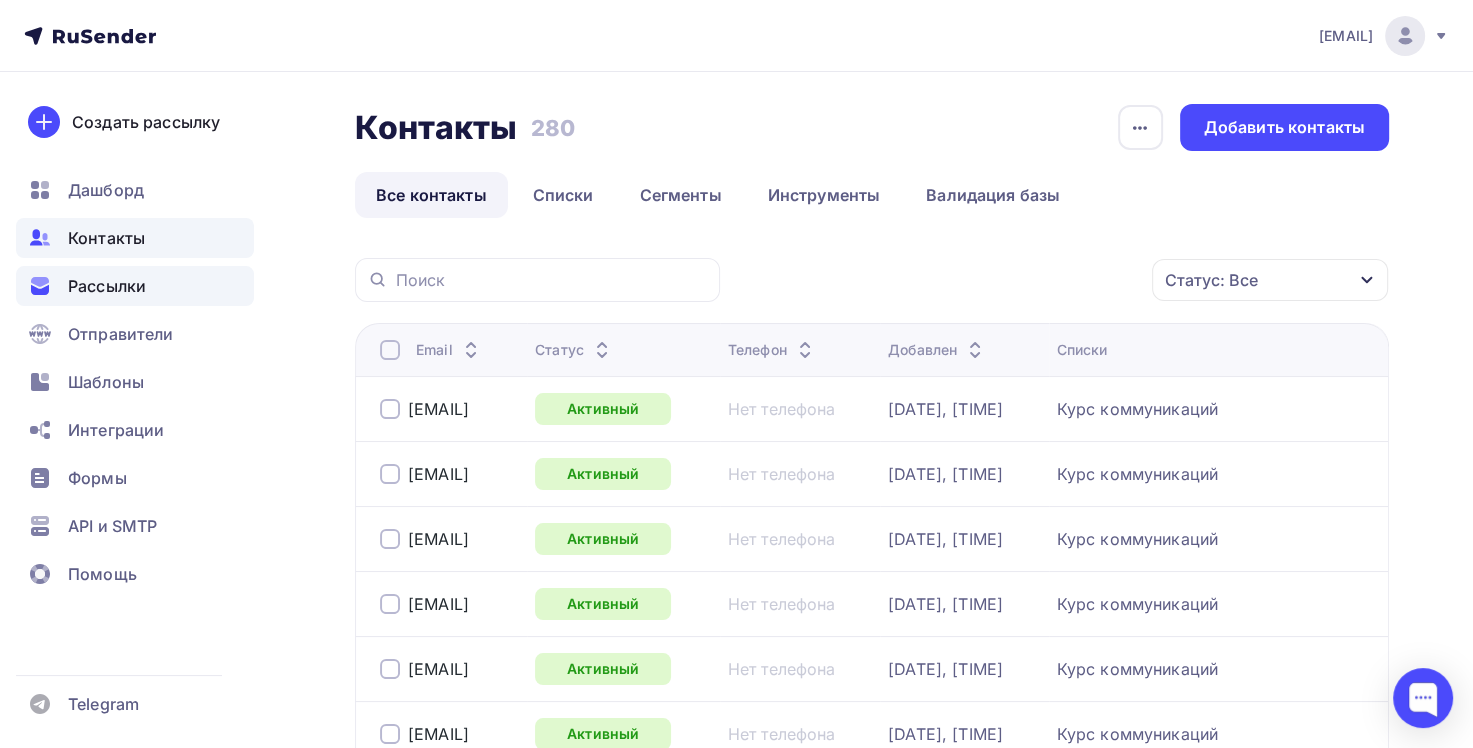 click on "Рассылки" at bounding box center [107, 286] 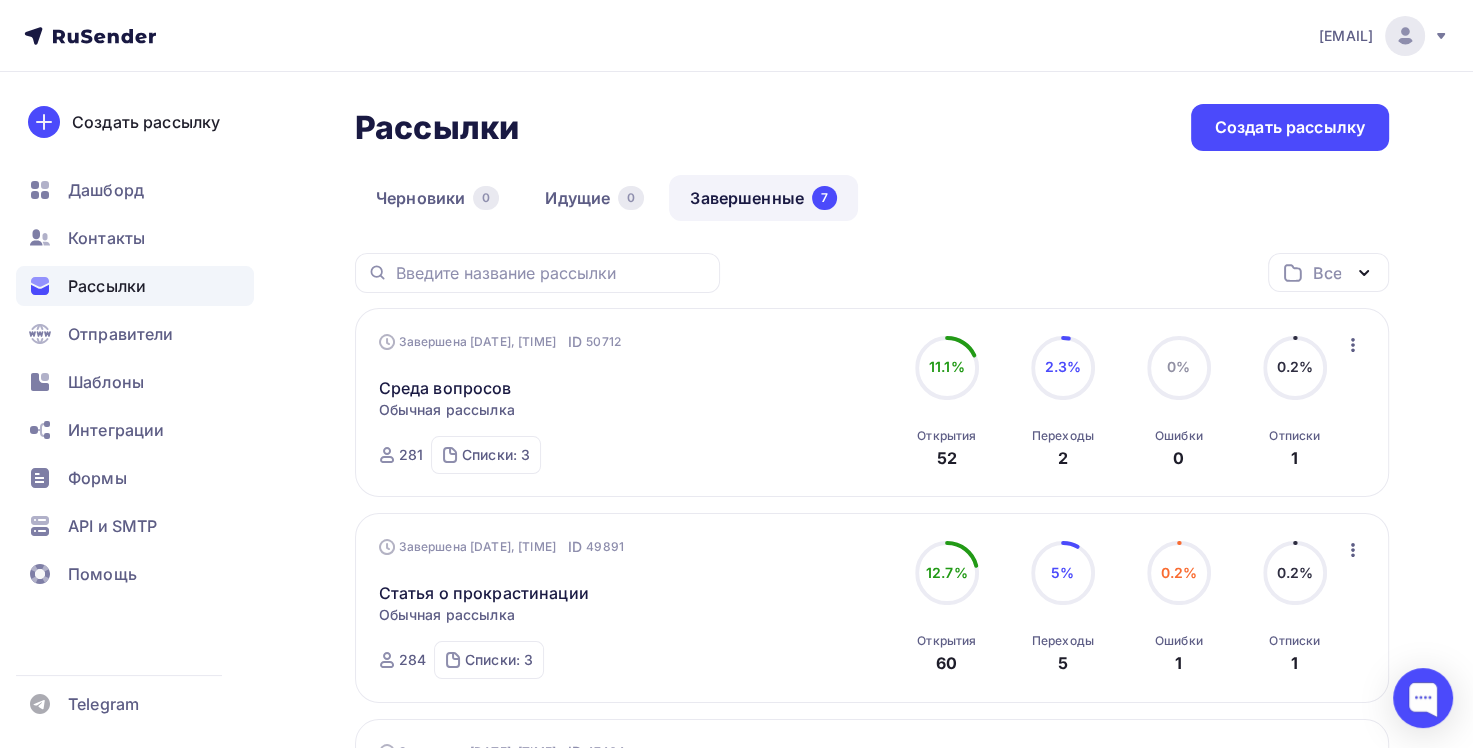 click on "Завершена
[DATE], [TIME]
ID   [NUMBER]" at bounding box center [500, 342] 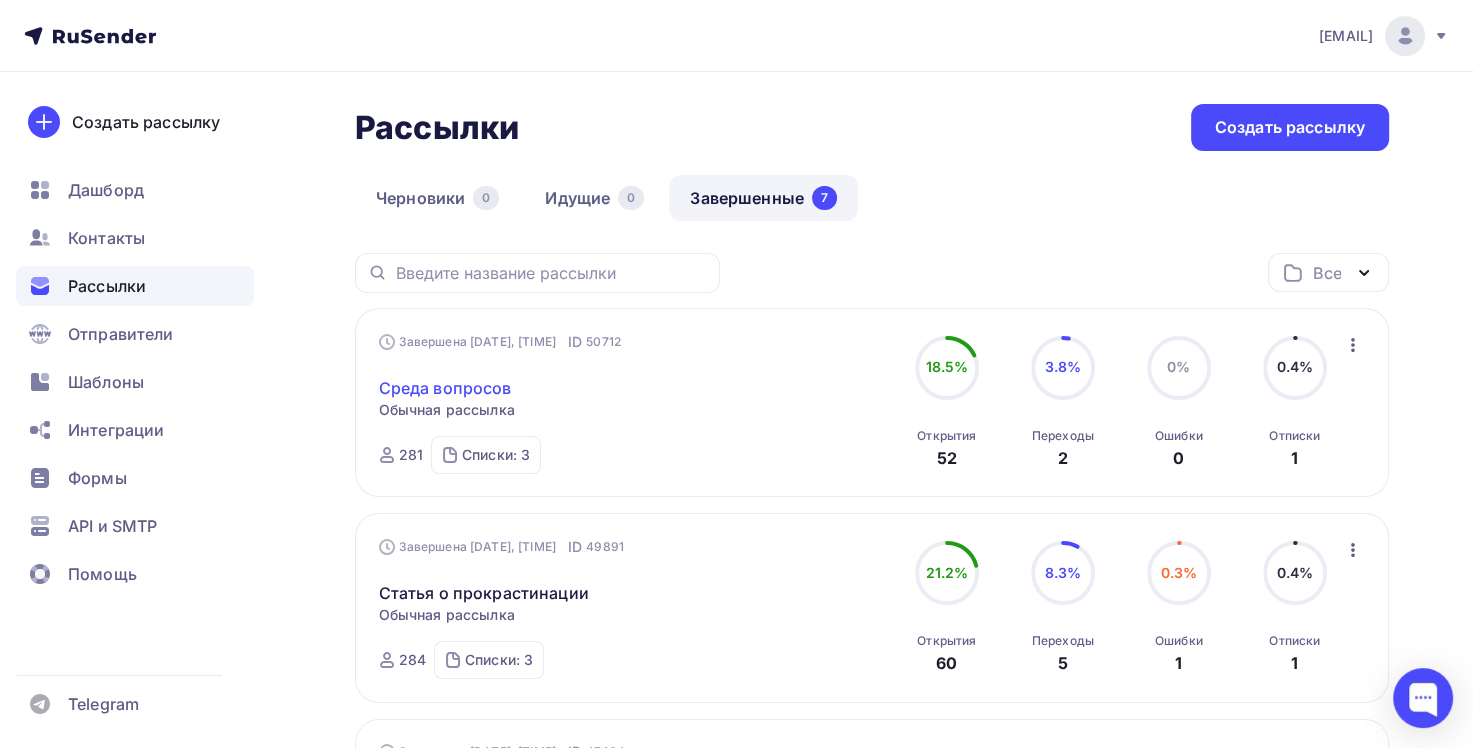 click on "Среда вопросов" at bounding box center [445, 388] 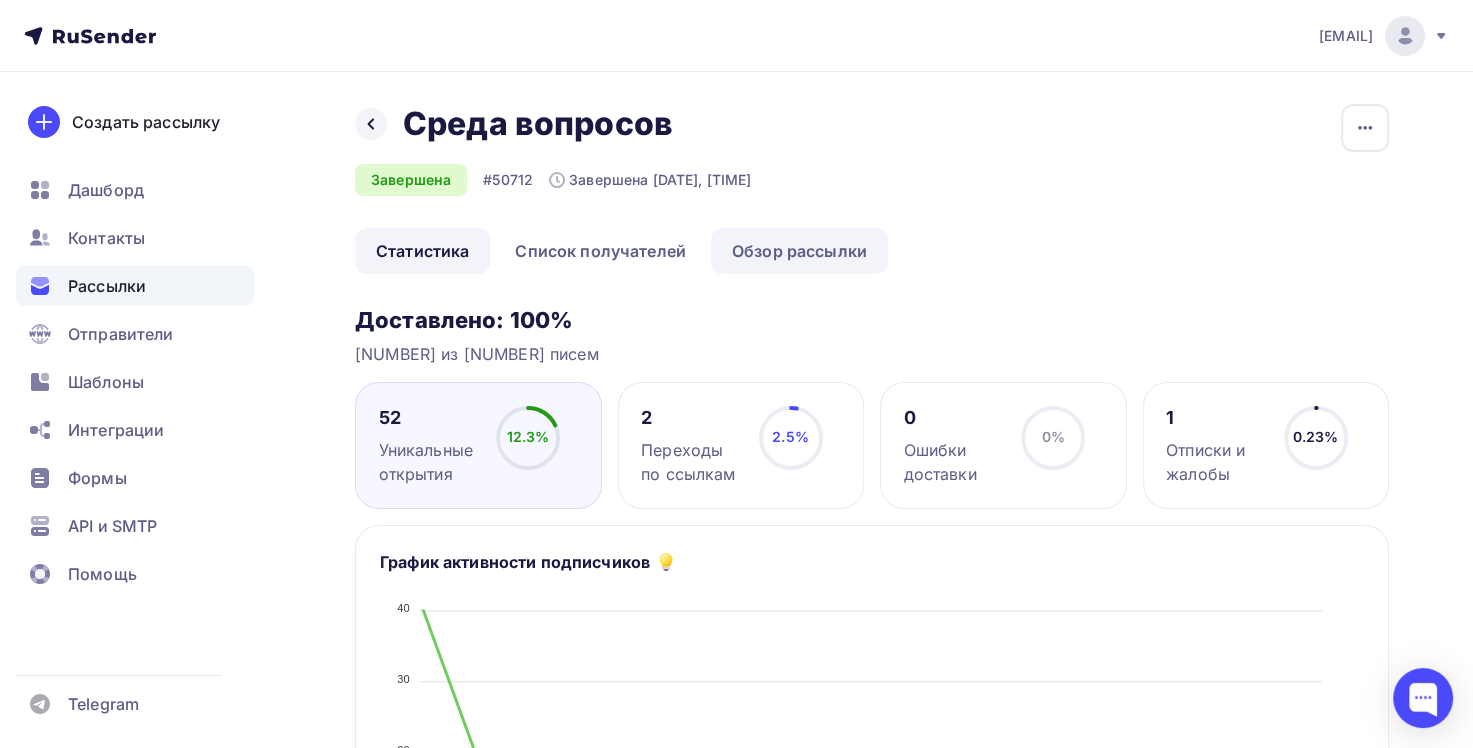 click on "Обзор рассылки" at bounding box center (799, 251) 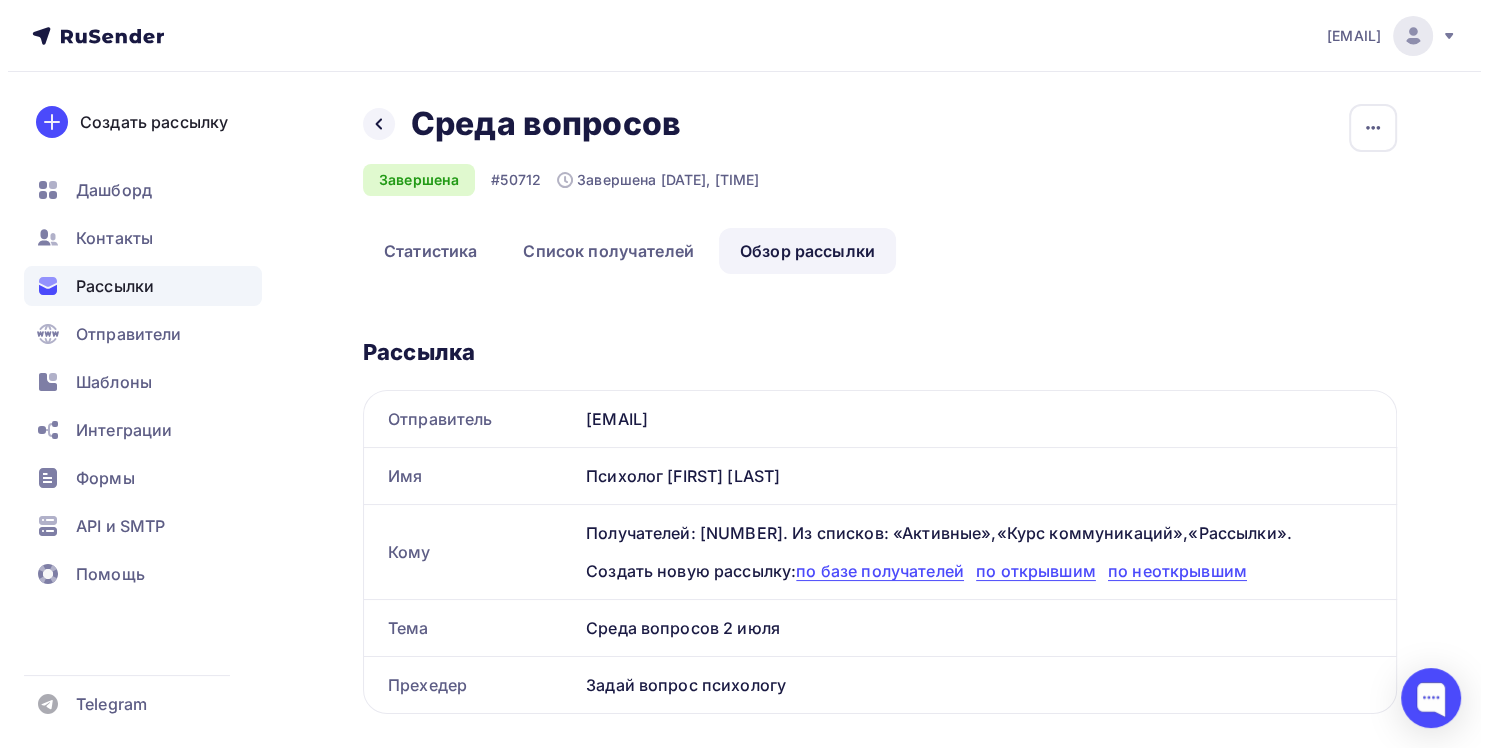 scroll, scrollTop: 0, scrollLeft: 0, axis: both 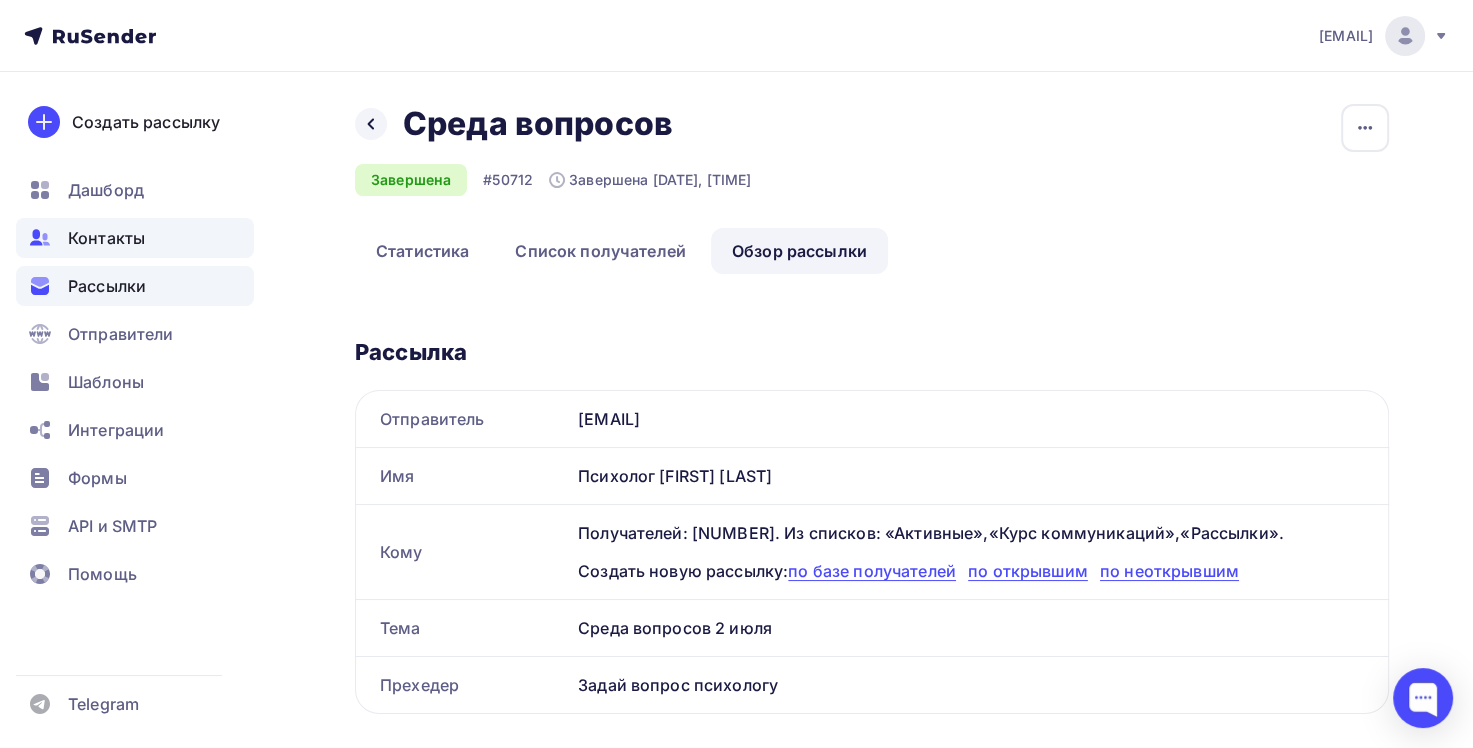 click on "Контакты" at bounding box center [106, 238] 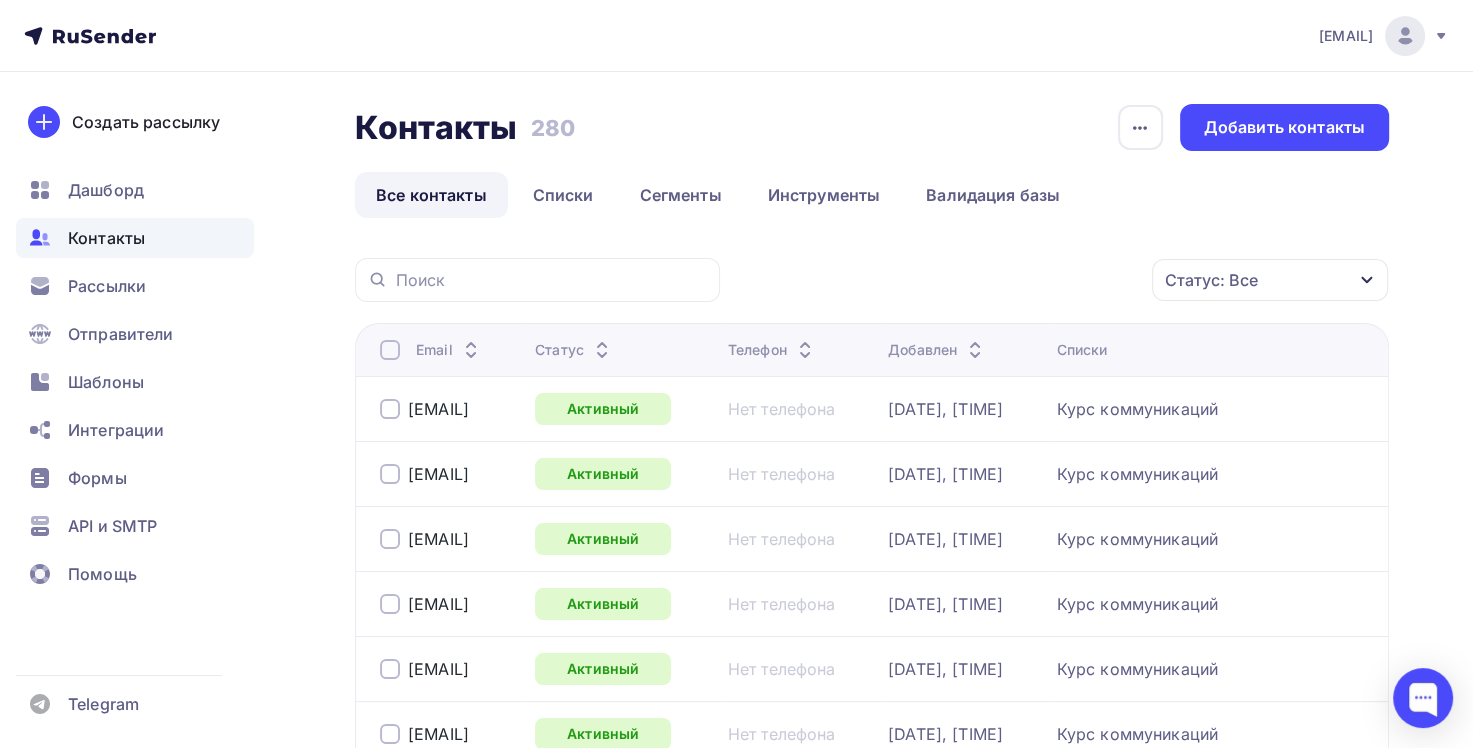 click on "Контакты" at bounding box center [106, 238] 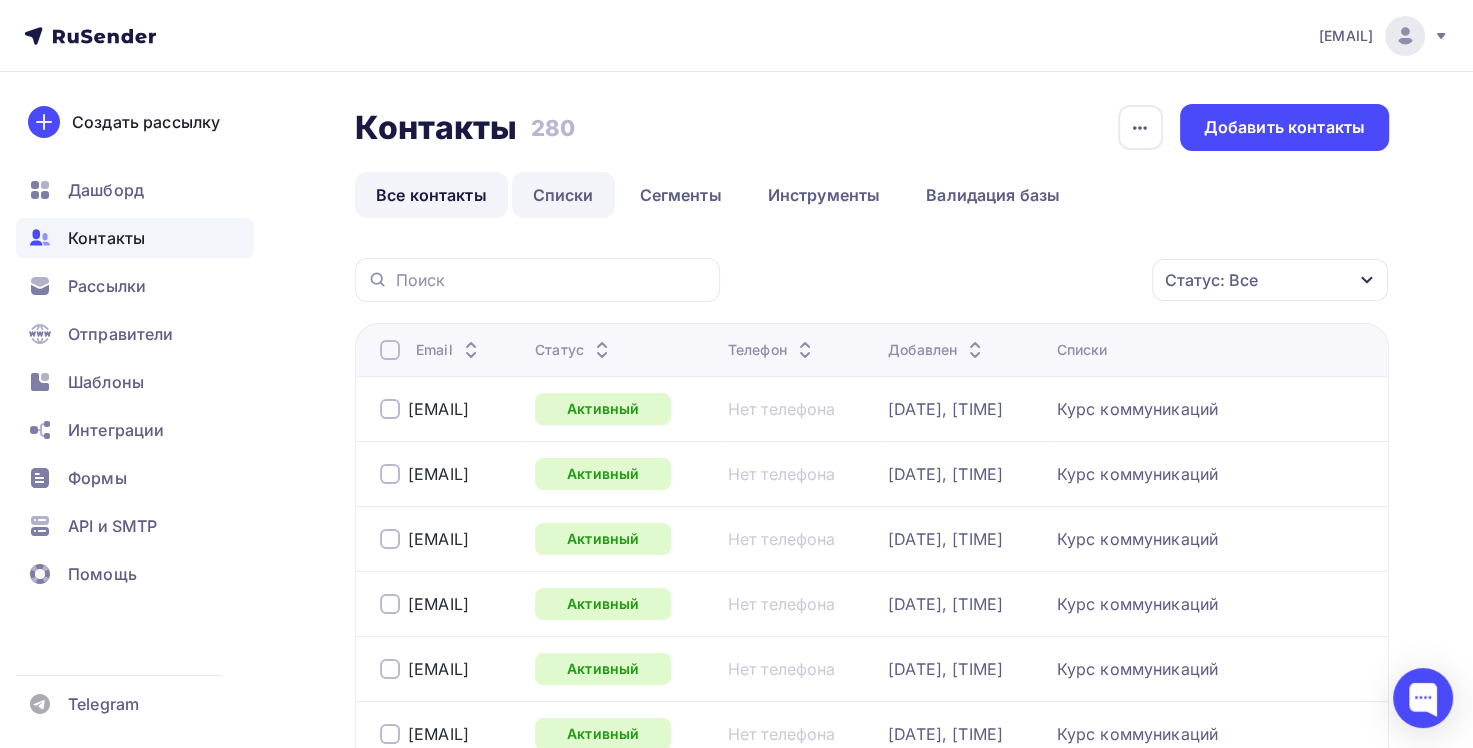 click on "Списки" at bounding box center [563, 195] 